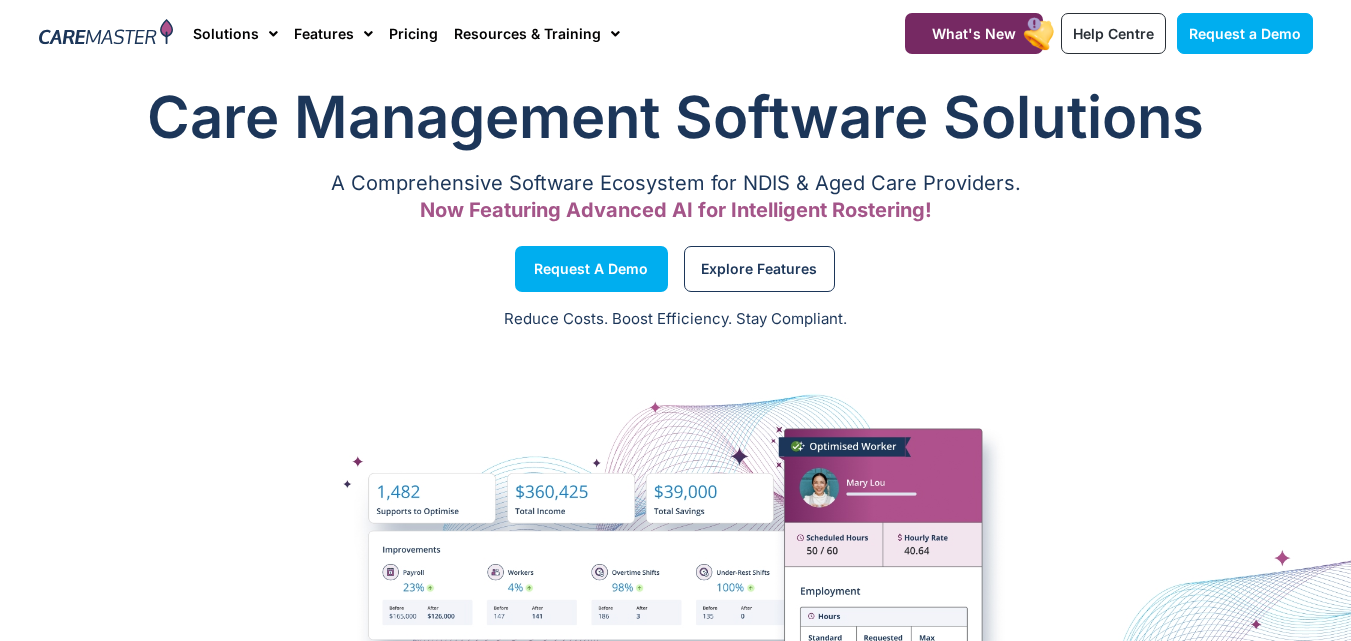 scroll, scrollTop: 0, scrollLeft: 0, axis: both 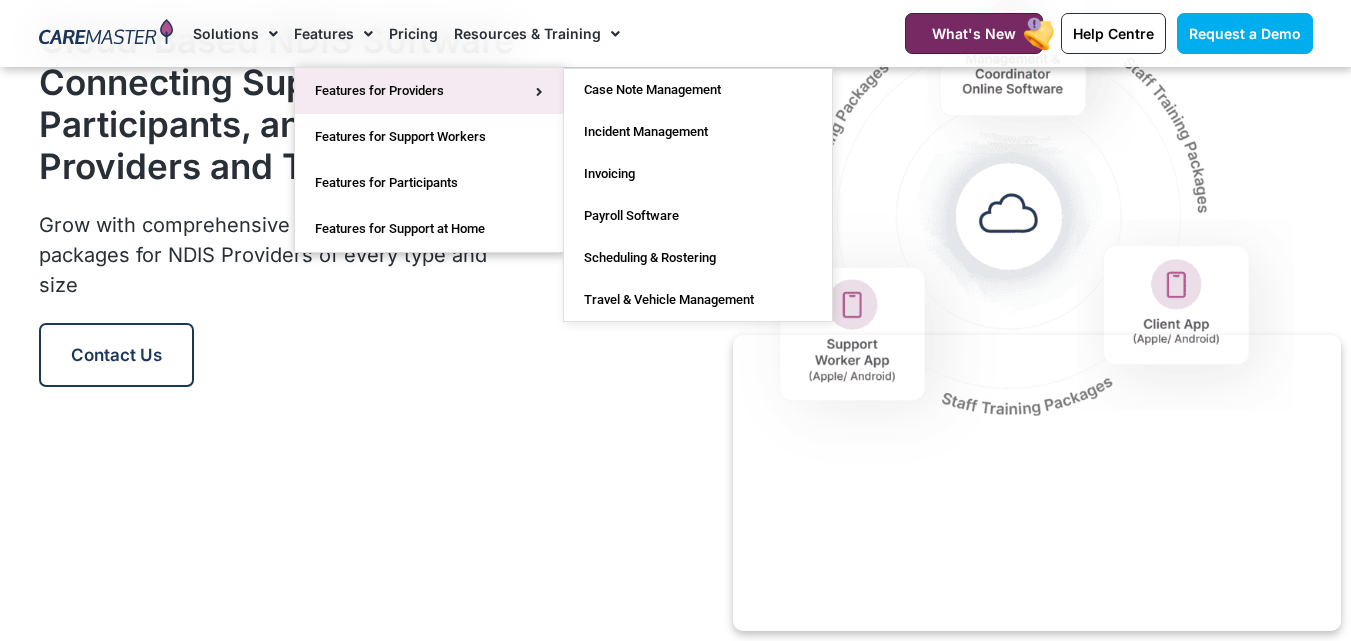click on "Features for Providers" 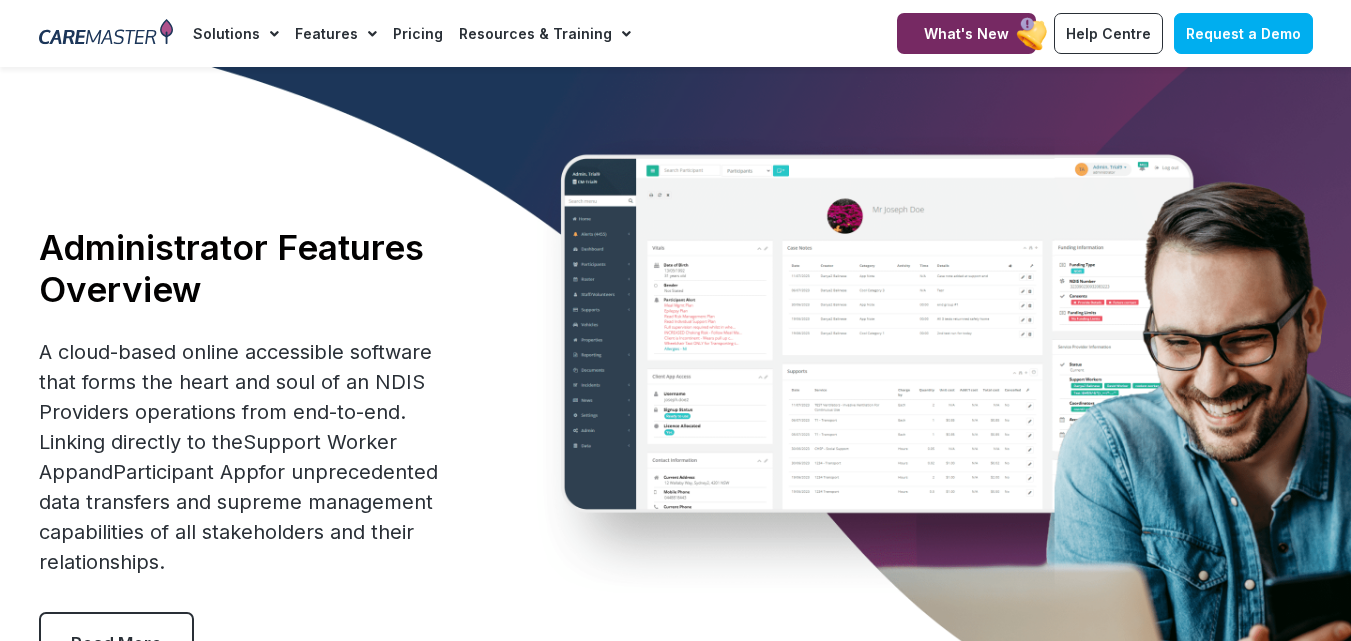 scroll, scrollTop: 0, scrollLeft: 0, axis: both 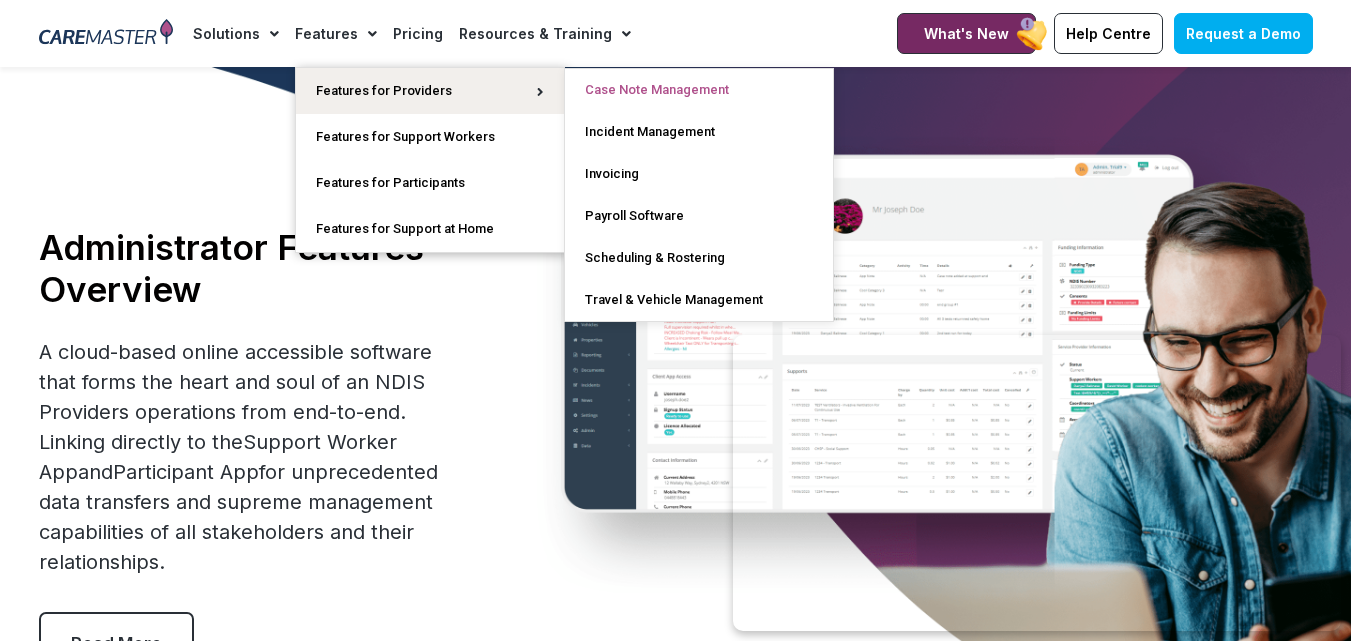 click on "Case Note Management" 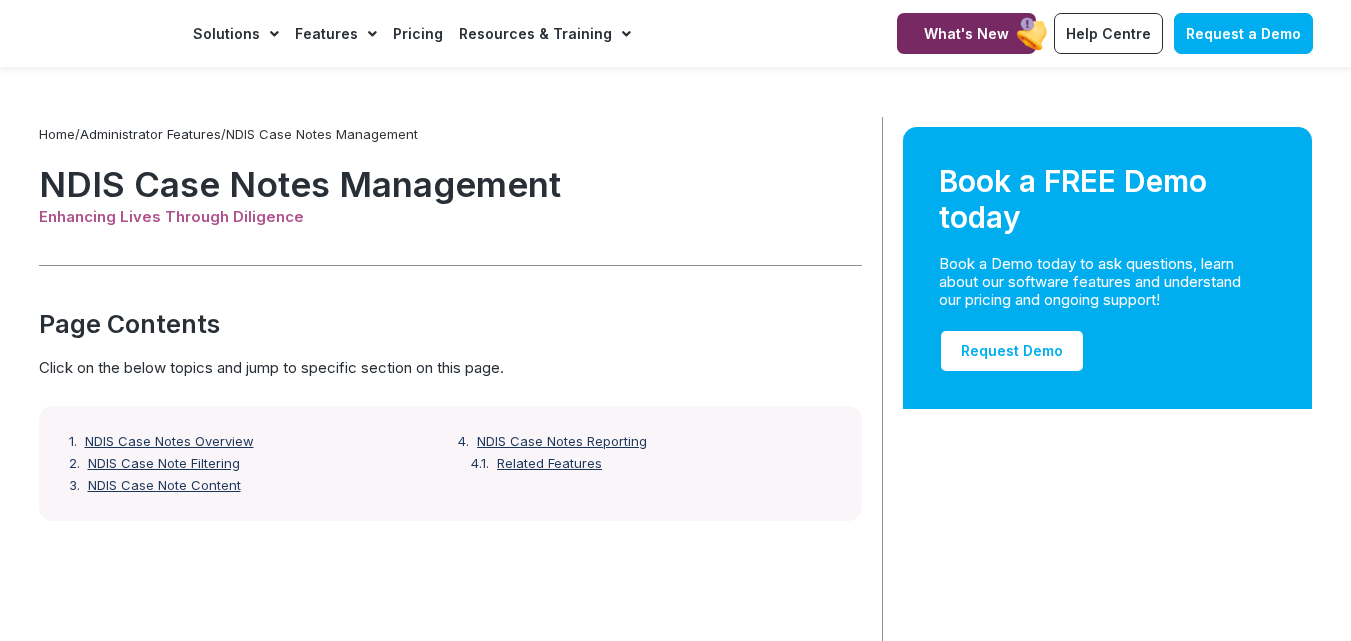scroll, scrollTop: 0, scrollLeft: 0, axis: both 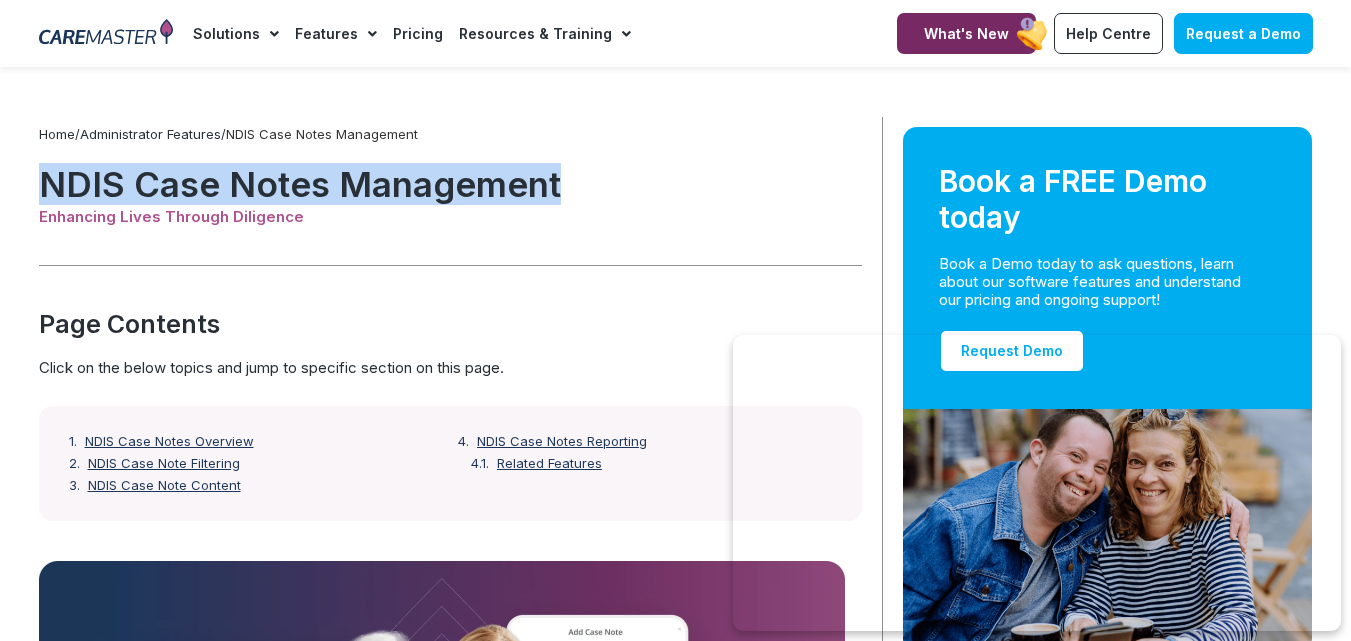 drag, startPoint x: 30, startPoint y: 196, endPoint x: 590, endPoint y: 184, distance: 560.12854 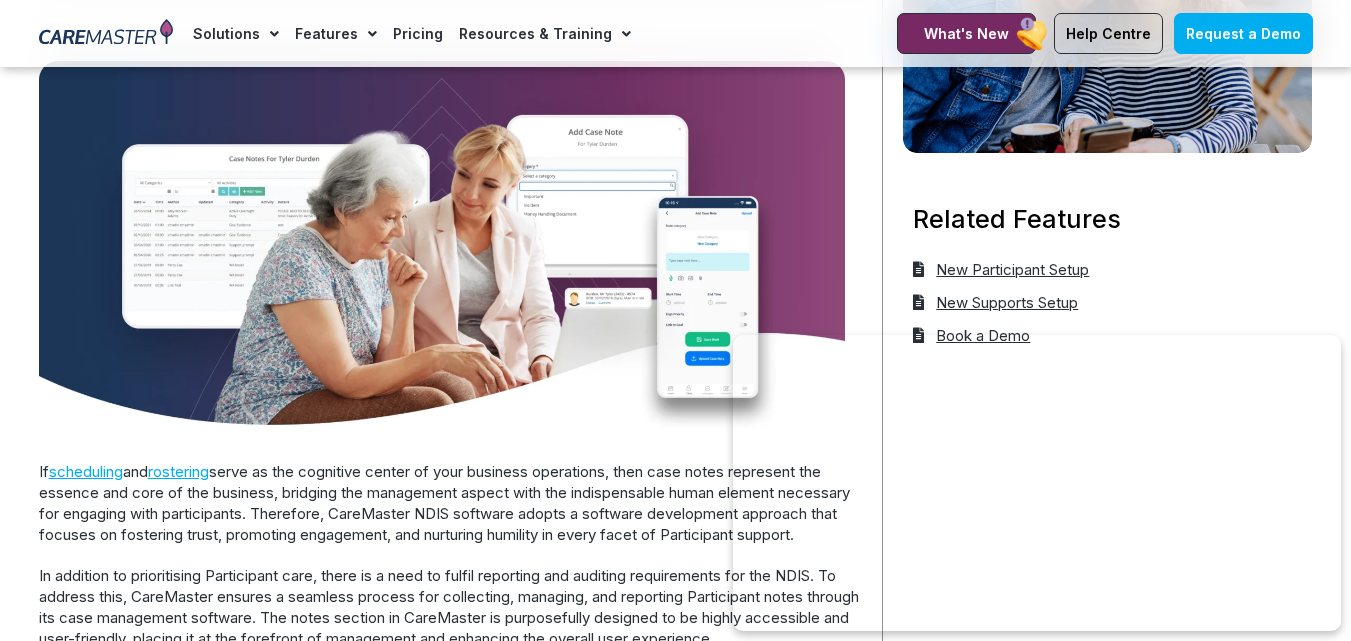 scroll, scrollTop: 0, scrollLeft: 0, axis: both 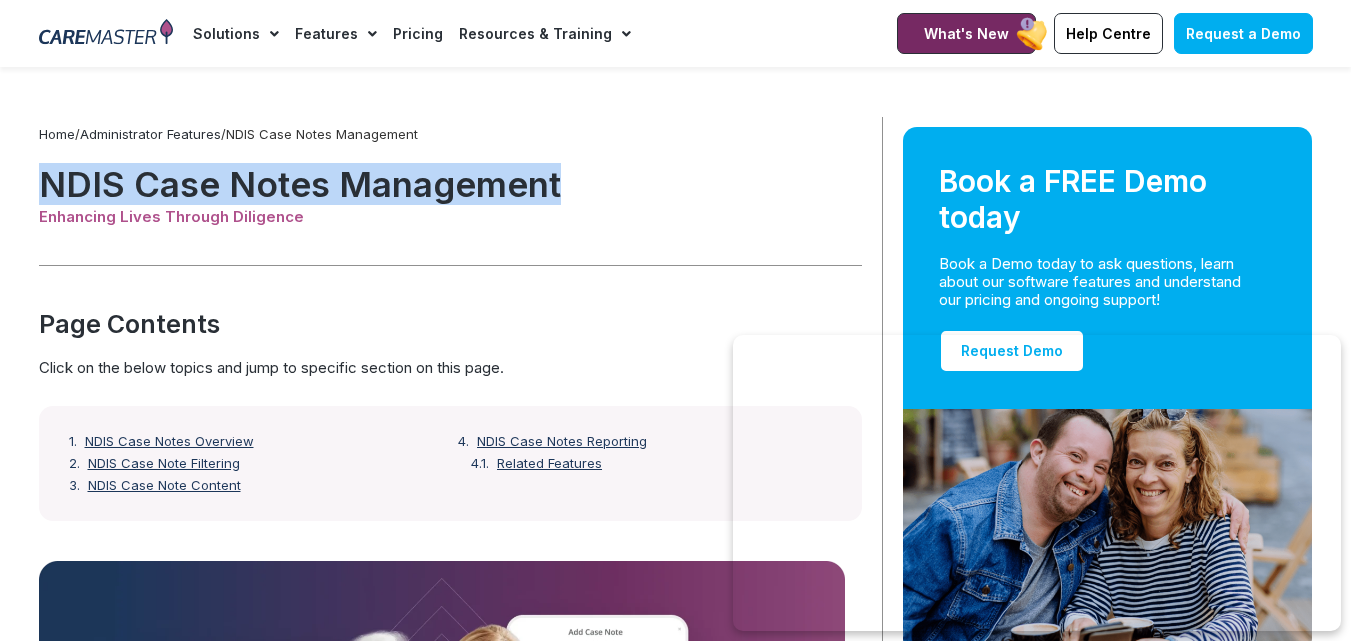 click at bounding box center [106, 34] 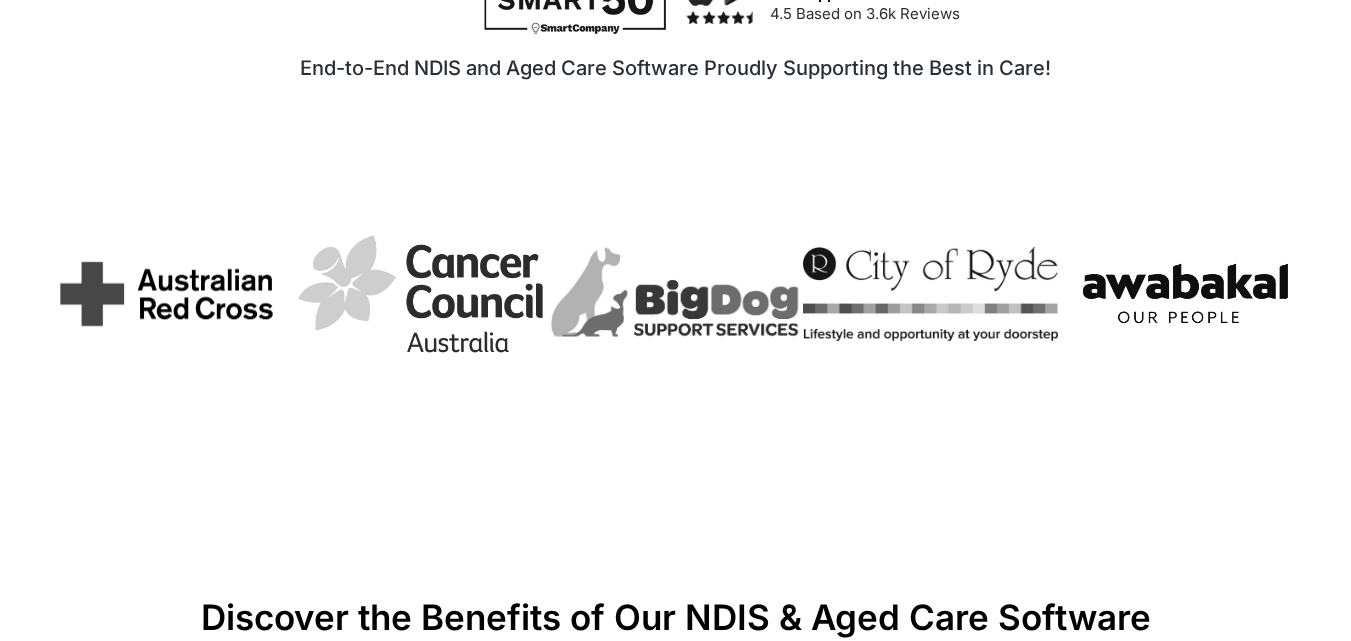 scroll, scrollTop: 1000, scrollLeft: 0, axis: vertical 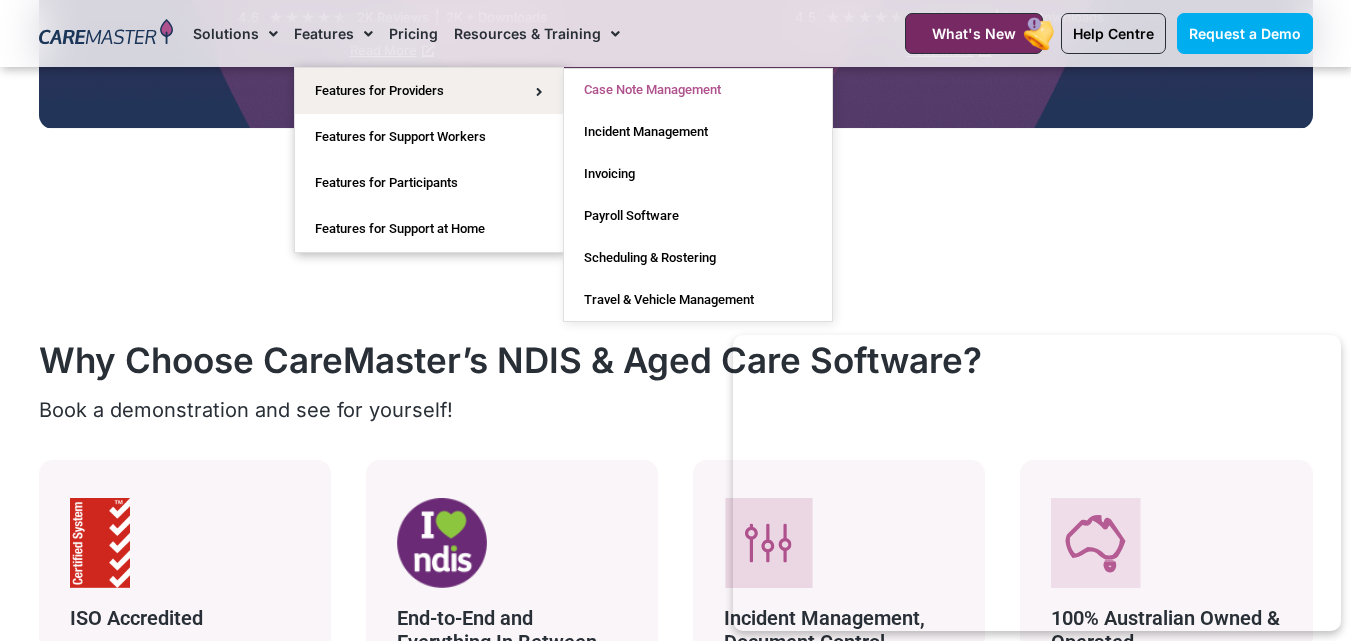 click on "Case Note Management" 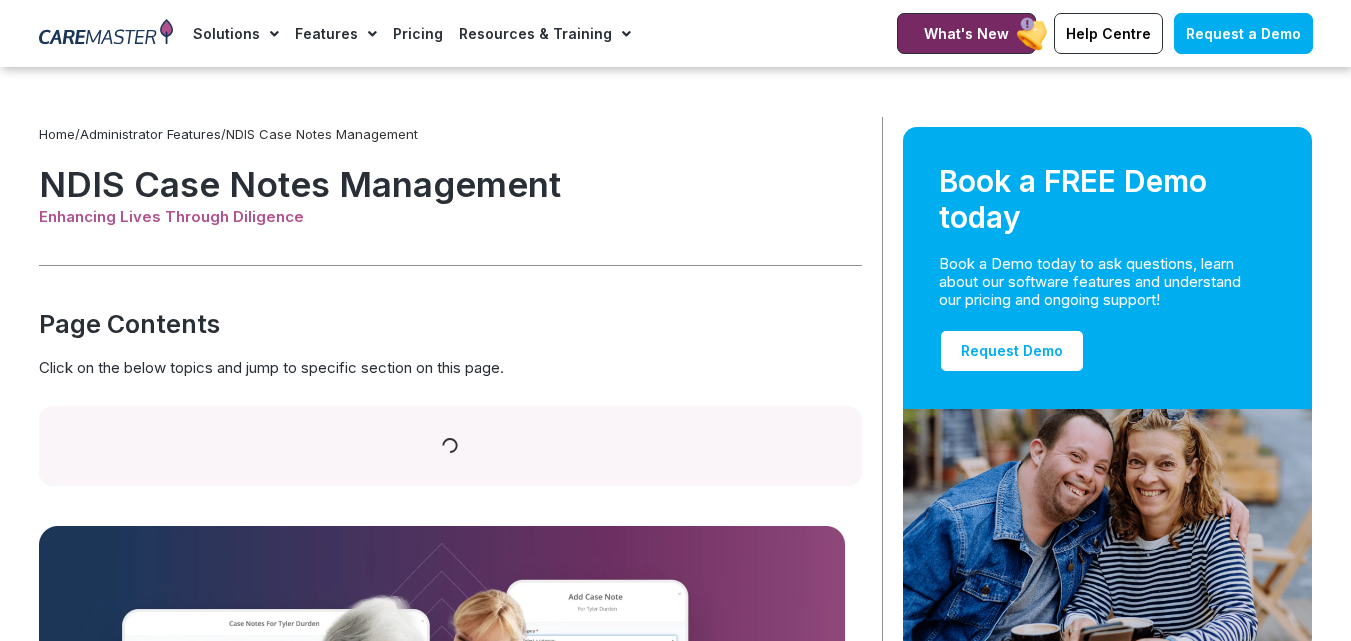 scroll, scrollTop: 600, scrollLeft: 0, axis: vertical 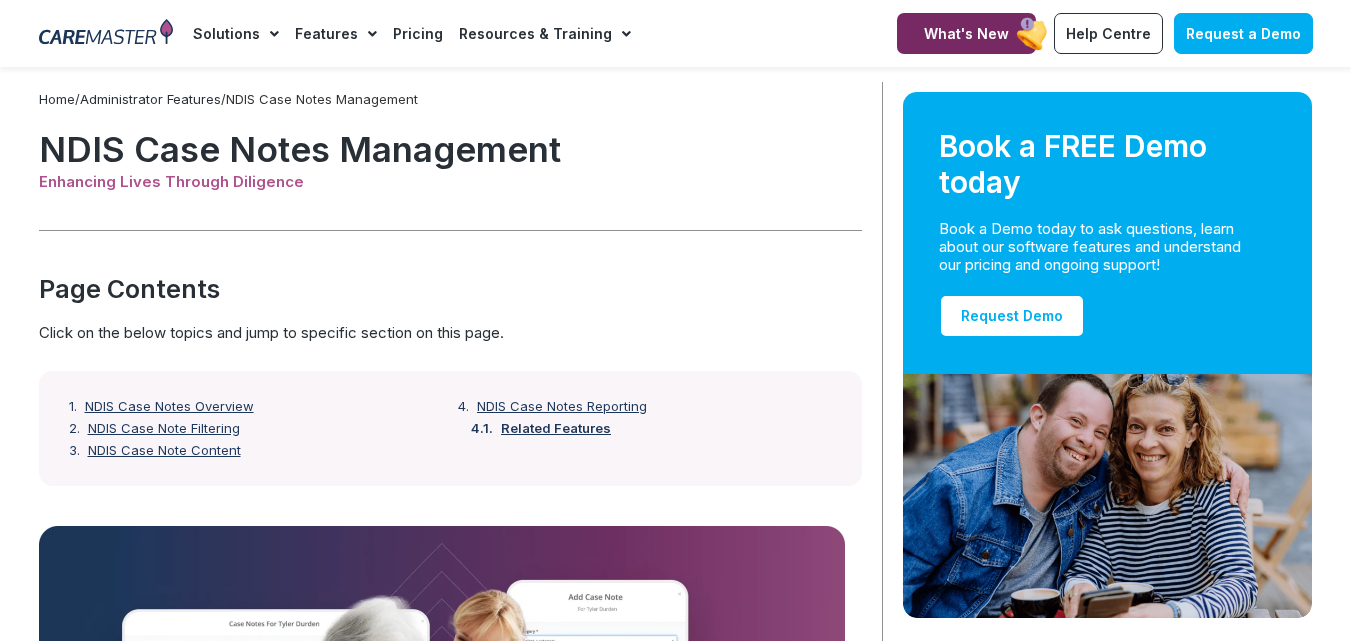 click on "Related Features" at bounding box center (556, 429) 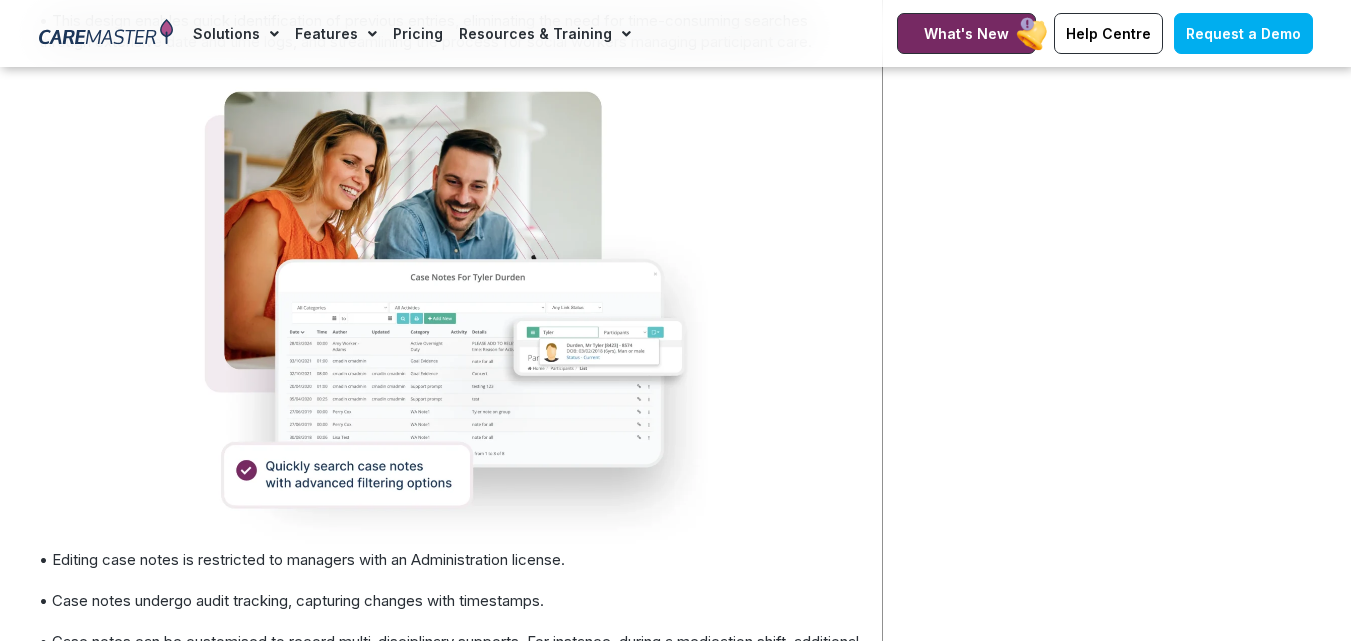 scroll, scrollTop: 1701, scrollLeft: 0, axis: vertical 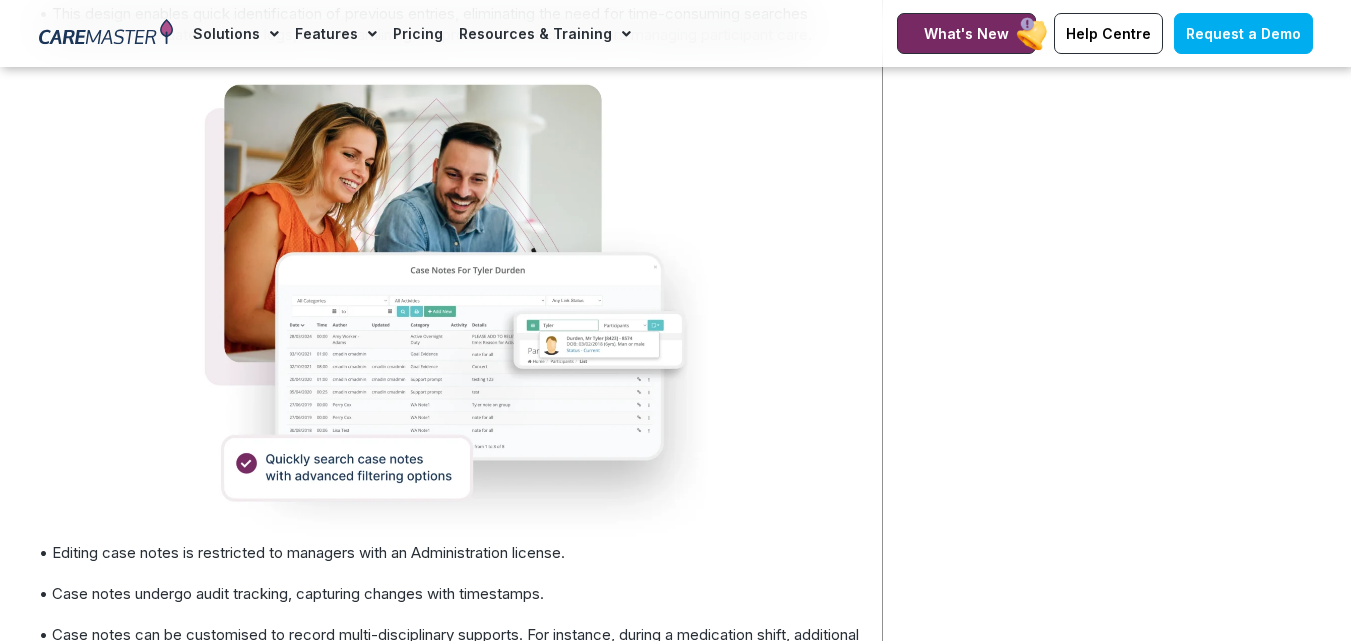 click at bounding box center [450, 303] 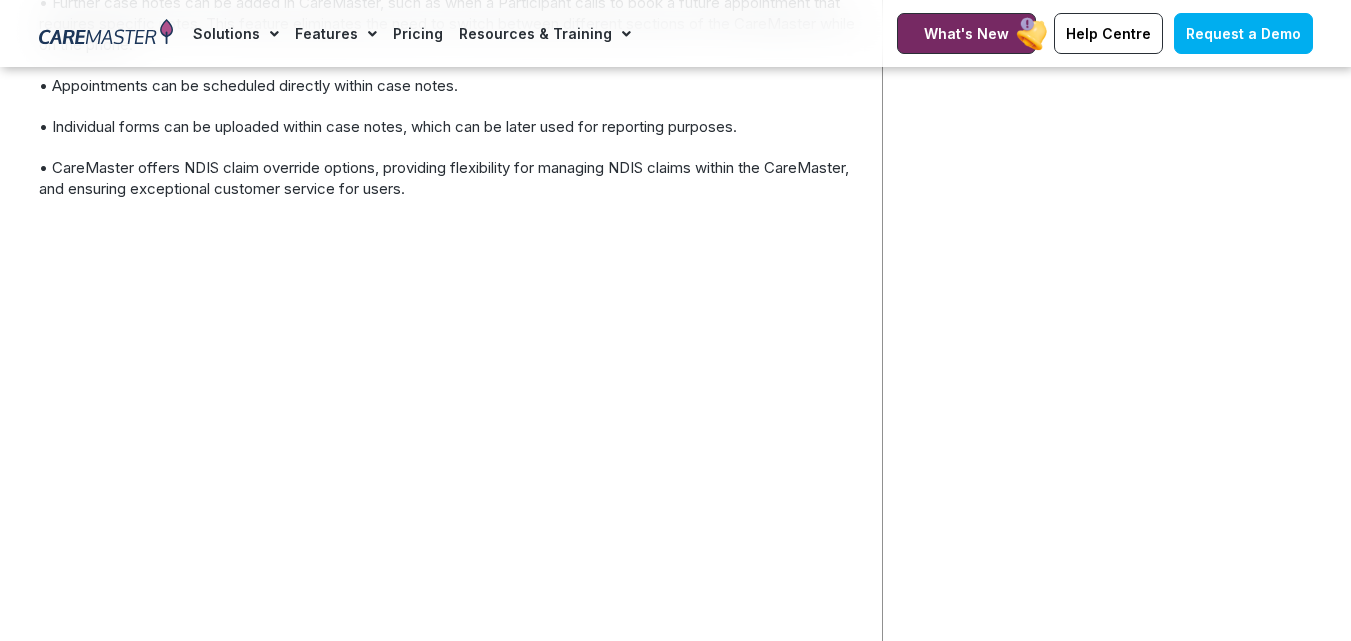 scroll, scrollTop: 6868, scrollLeft: 0, axis: vertical 